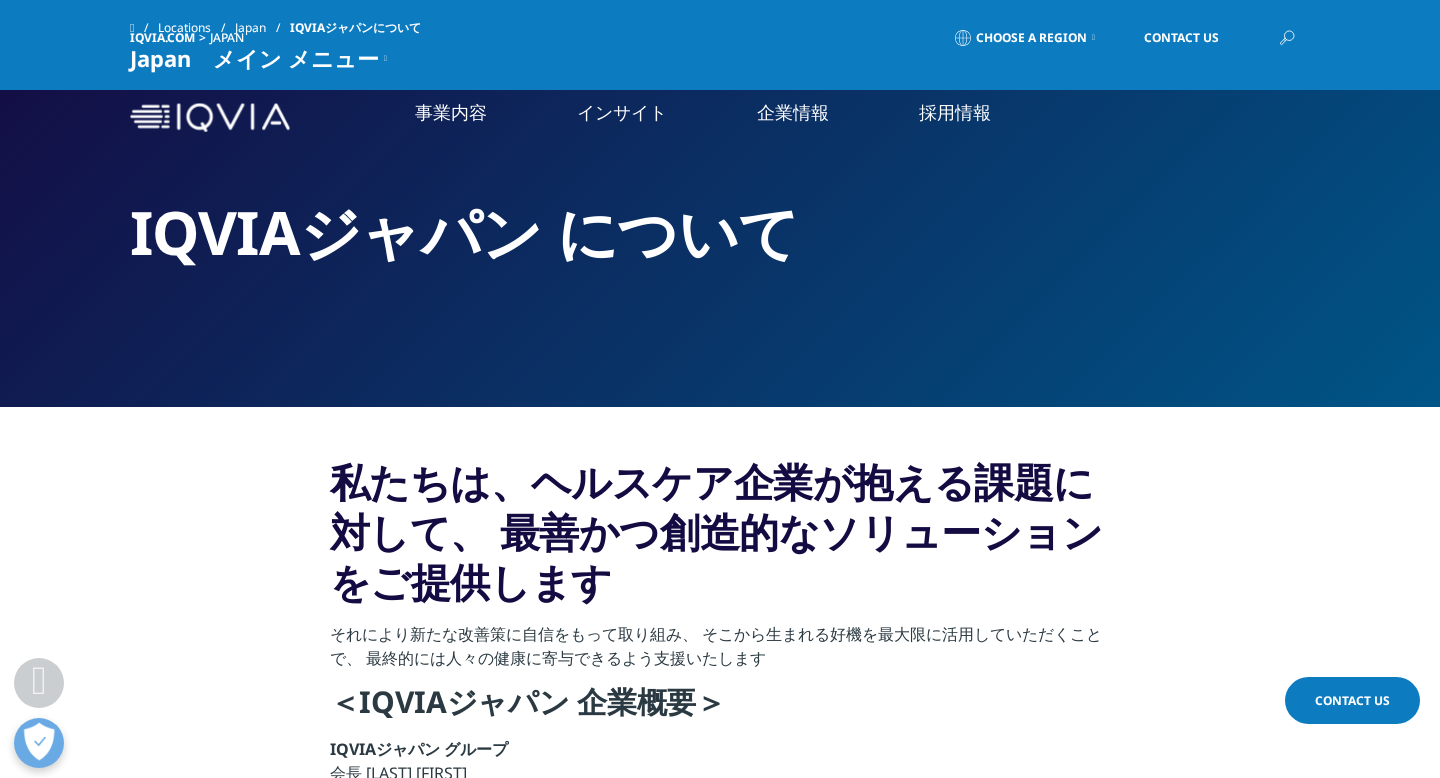 scroll, scrollTop: 864, scrollLeft: 0, axis: vertical 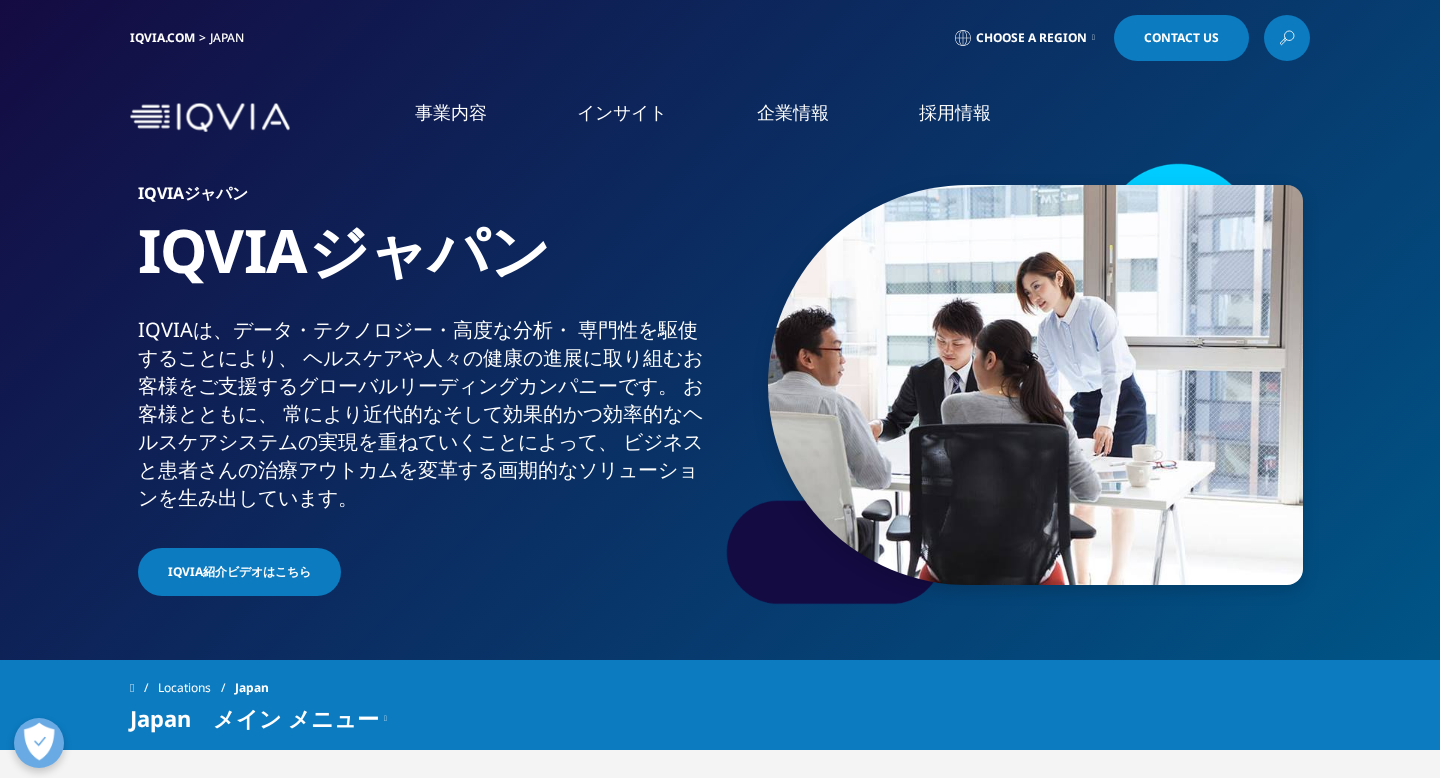 click on "概要" at bounding box center [265, 252] 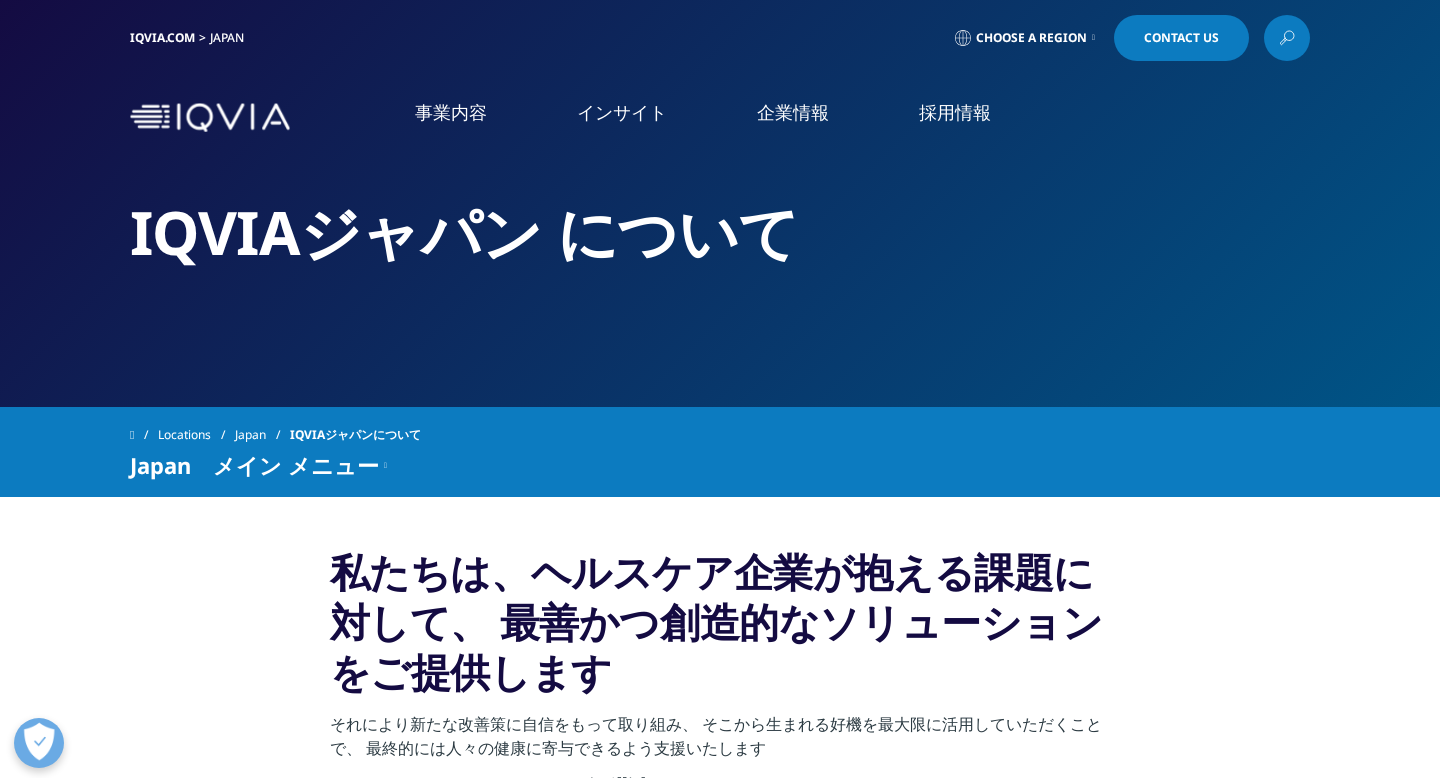 scroll, scrollTop: 0, scrollLeft: 0, axis: both 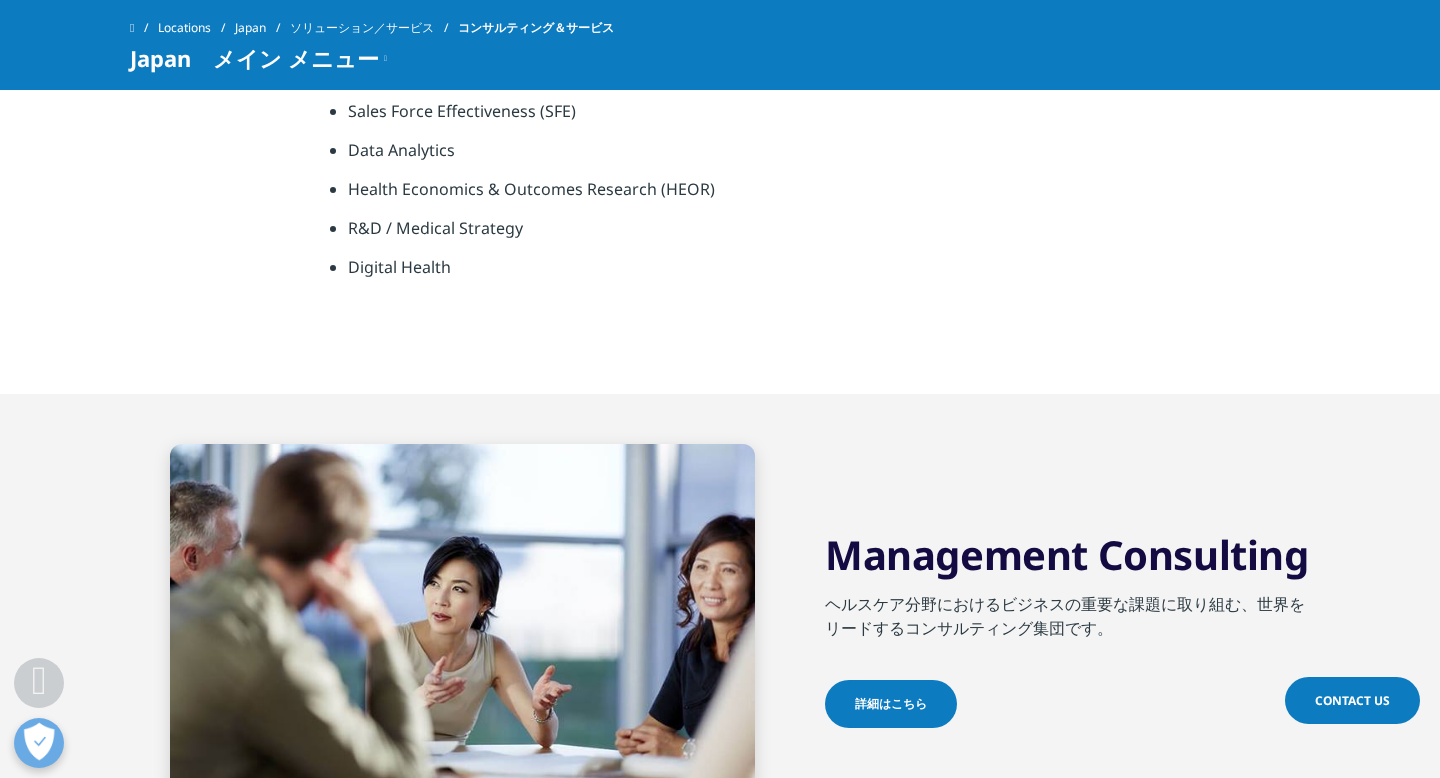click on "詳細はこちら" at bounding box center [891, 704] 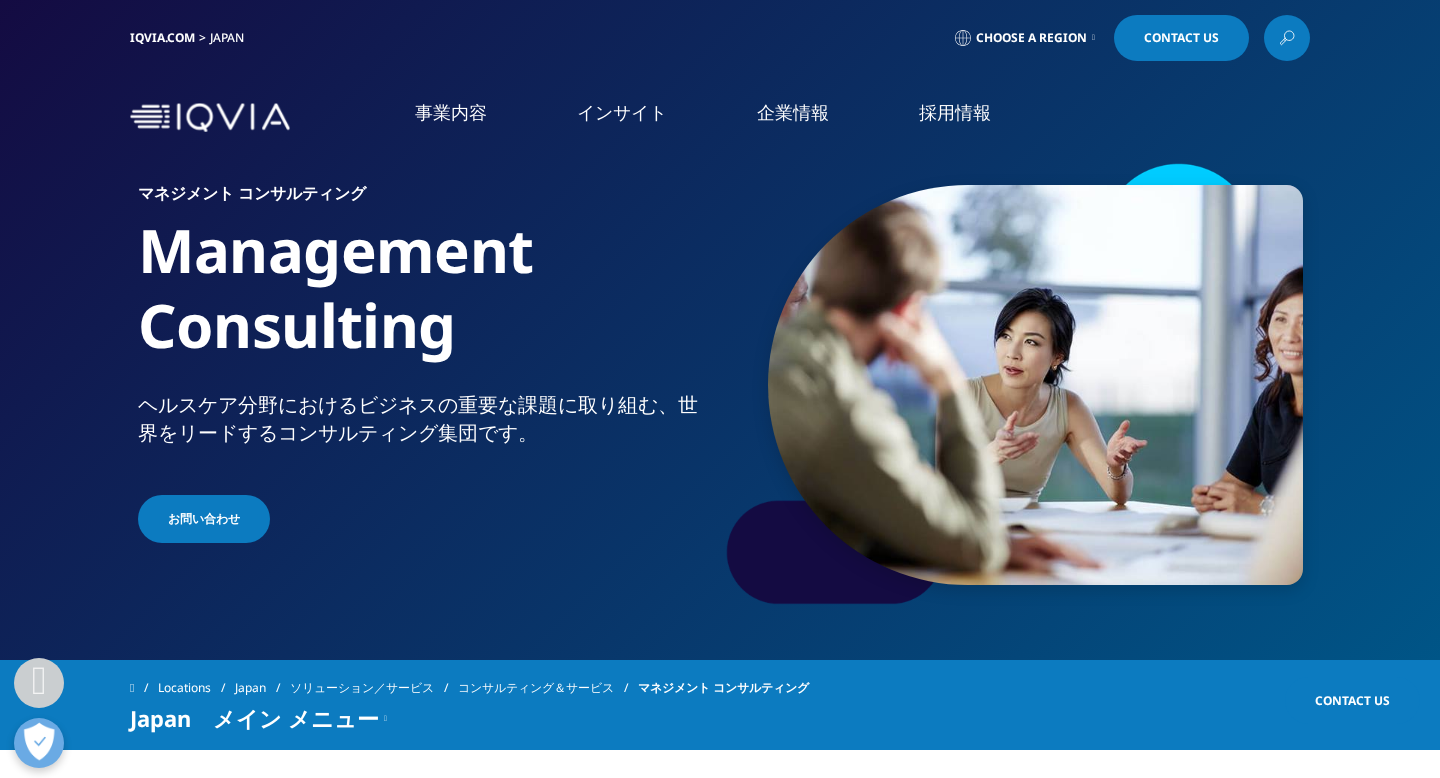 scroll, scrollTop: 554, scrollLeft: 0, axis: vertical 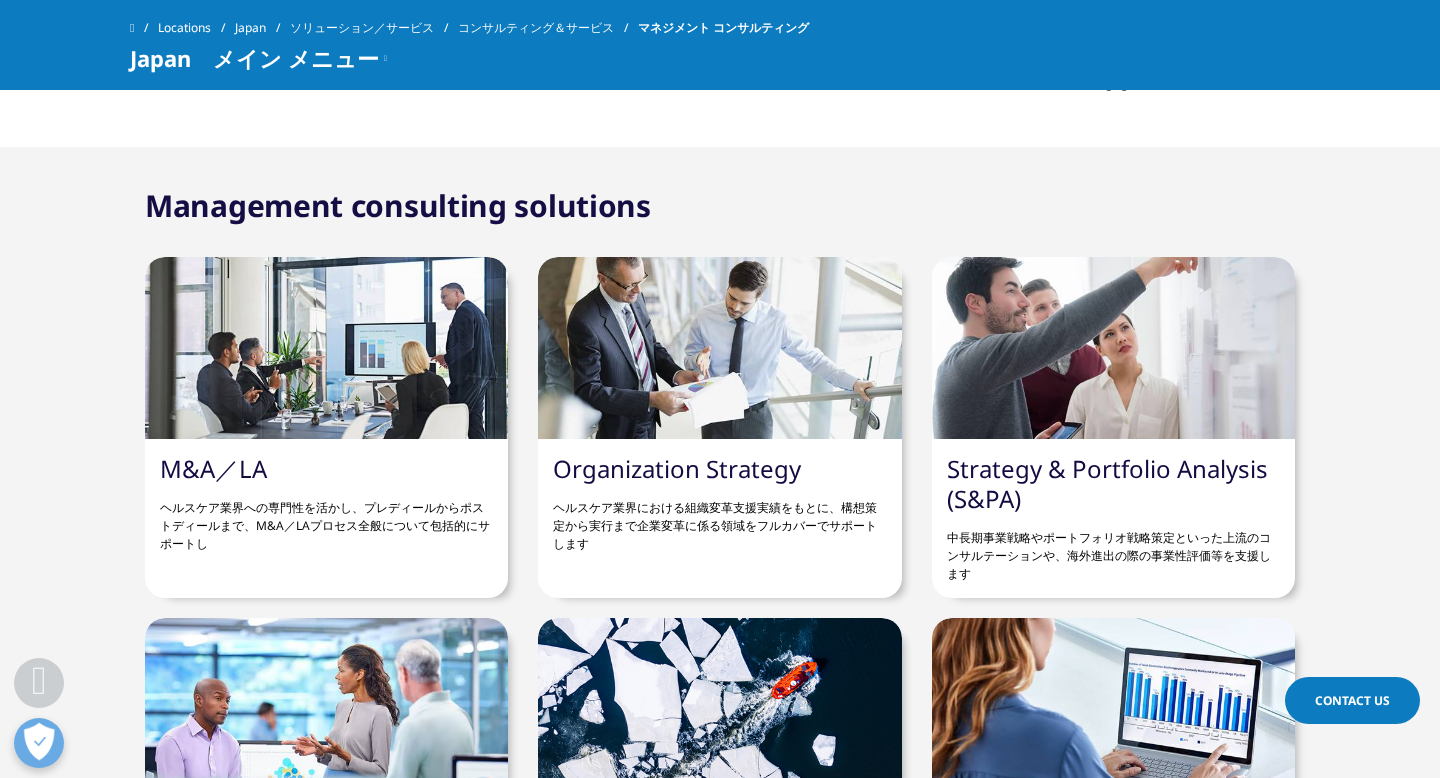 click on "ヘルスケア業界への専門性を活かし、プレディールからポストディールまで、M&A／LAプロセス全般について包括的にサポートし" at bounding box center (326, 518) 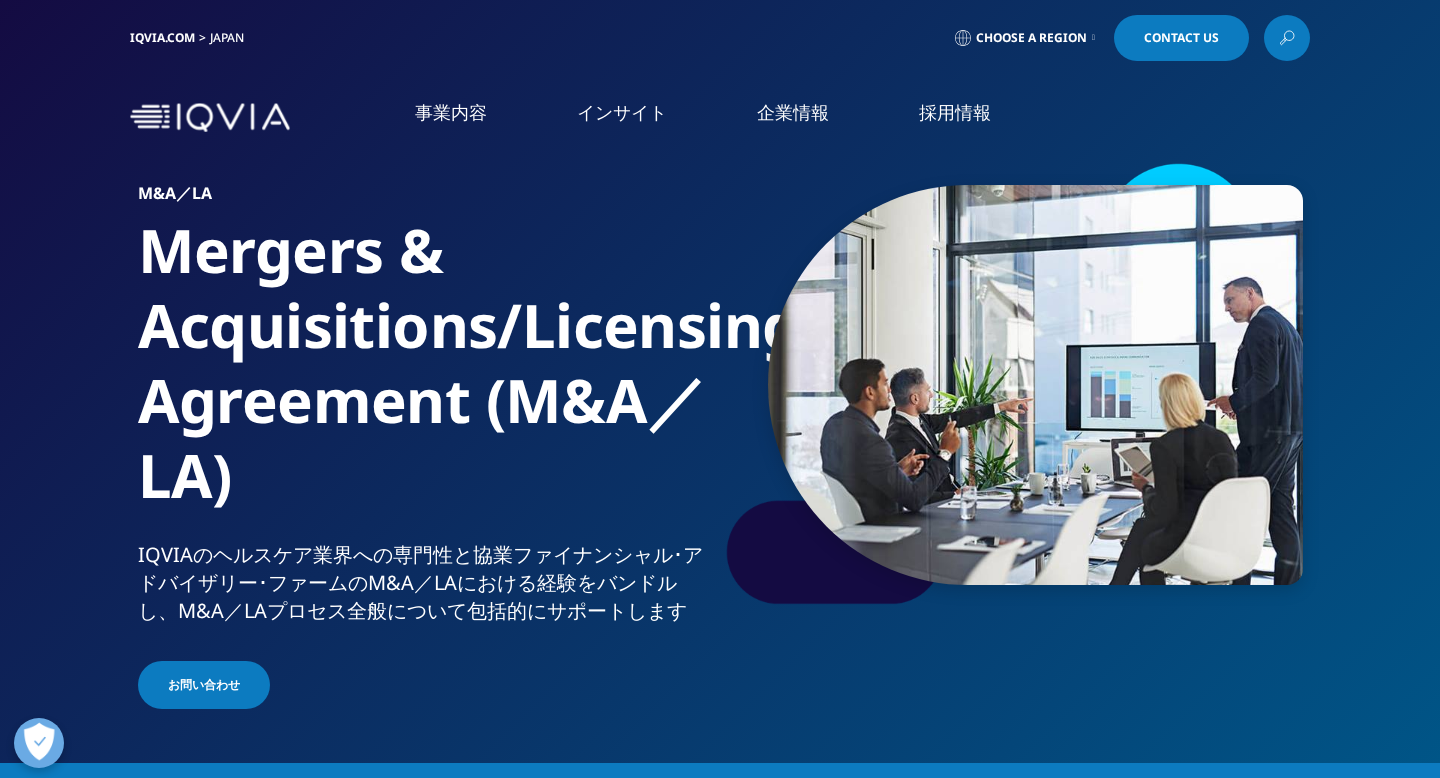 scroll, scrollTop: 0, scrollLeft: 0, axis: both 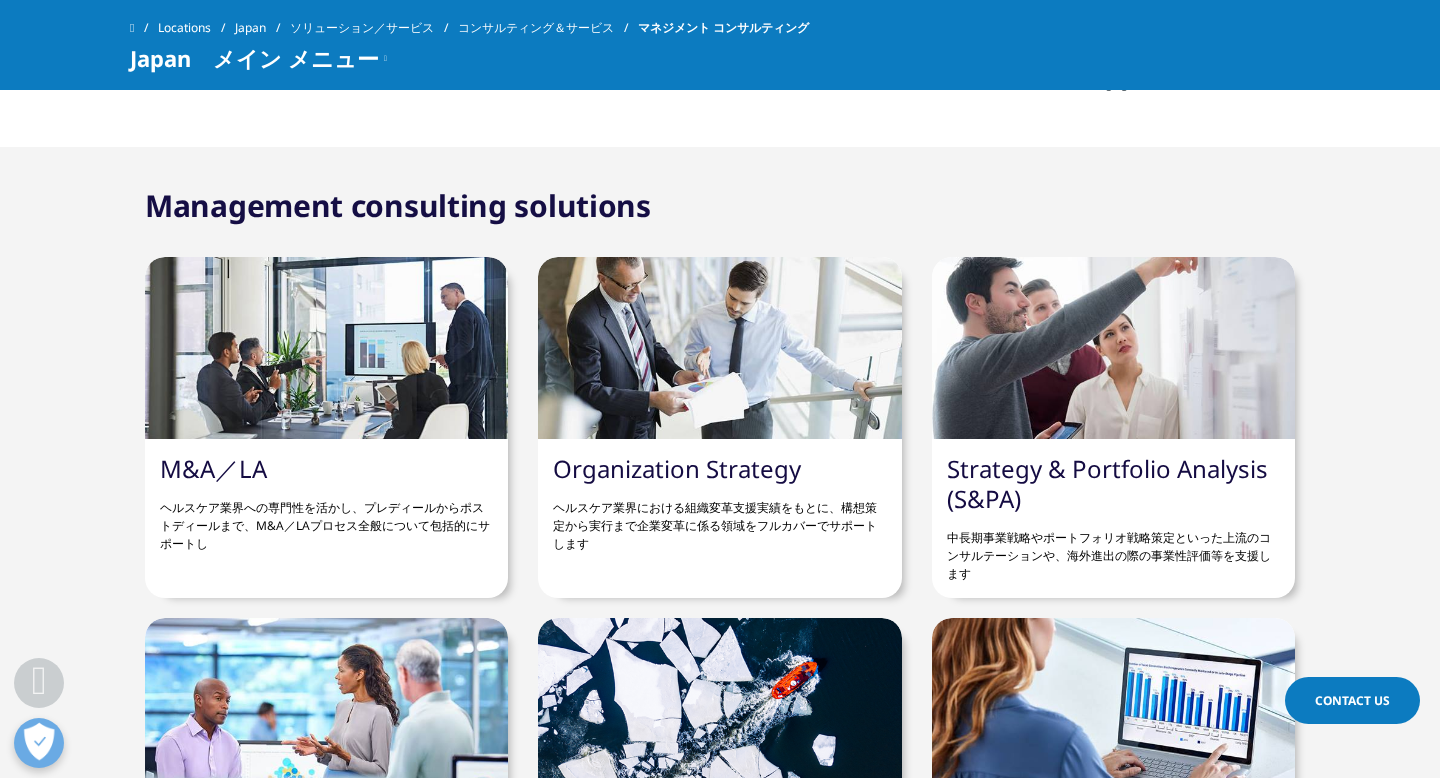 click on "Organization Strategy" at bounding box center (677, 468) 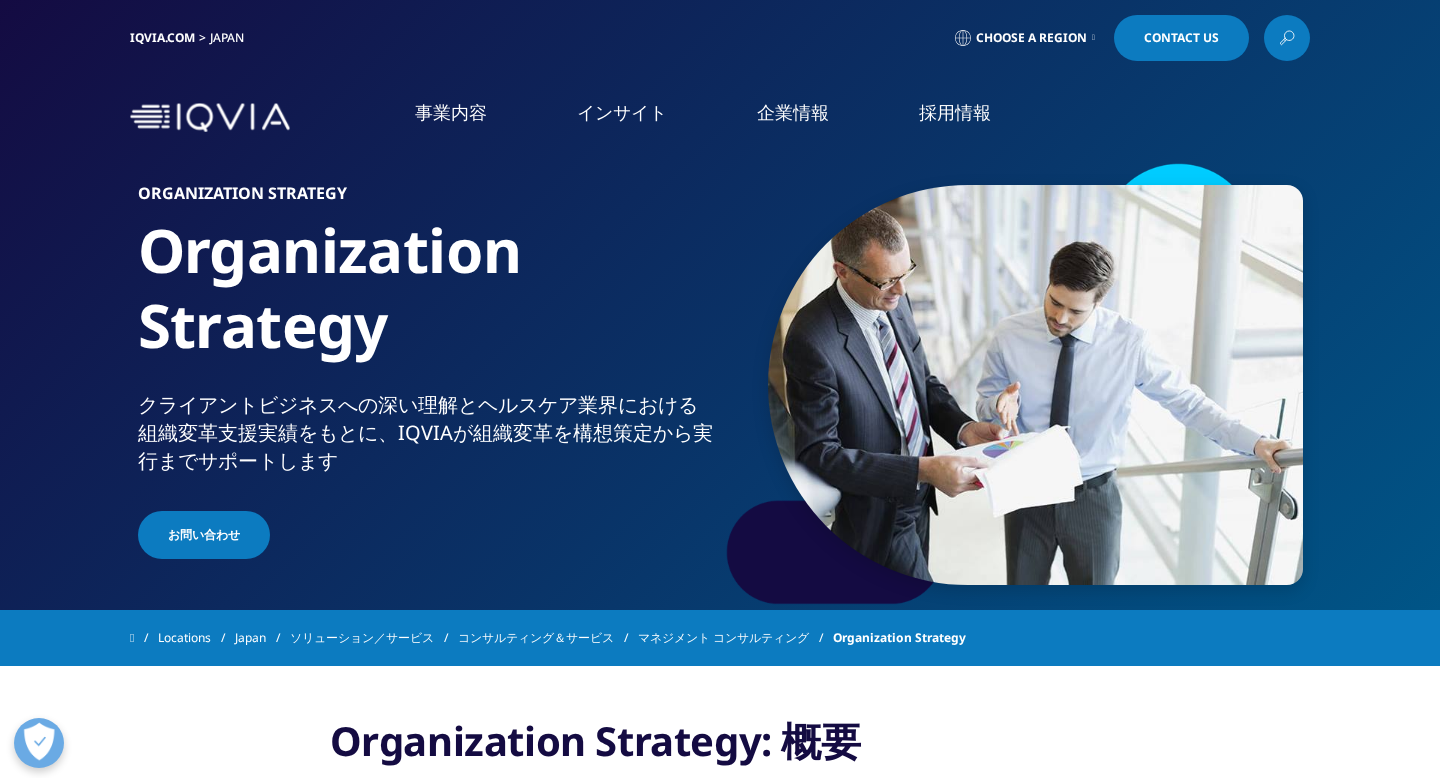 scroll, scrollTop: 0, scrollLeft: 0, axis: both 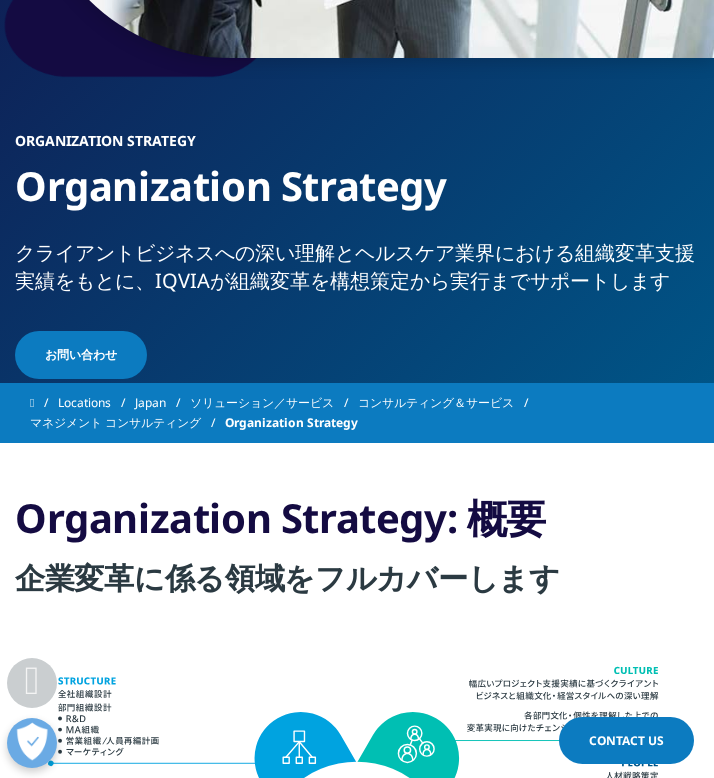 click on "マネジメント コンサルティング" at bounding box center (127, 423) 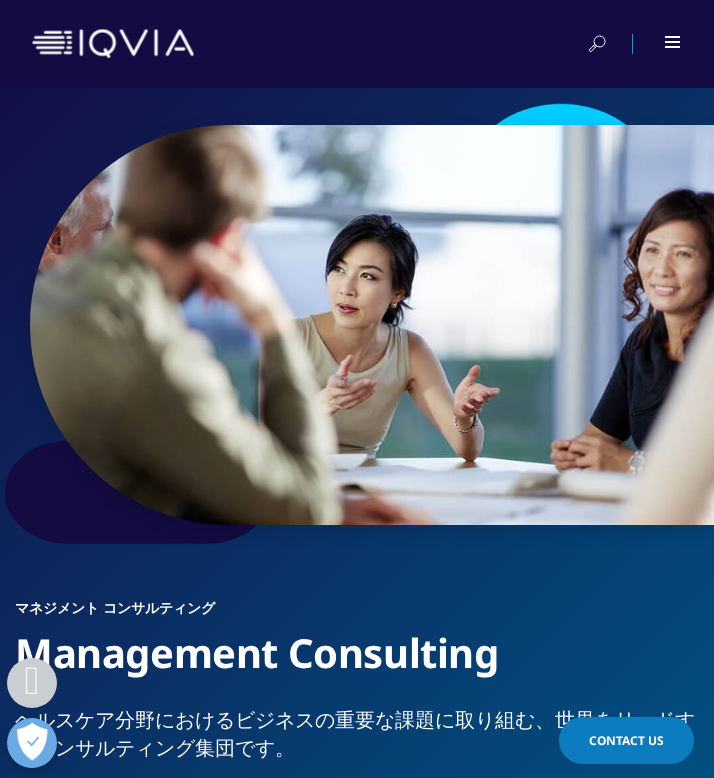 scroll, scrollTop: 633, scrollLeft: 0, axis: vertical 